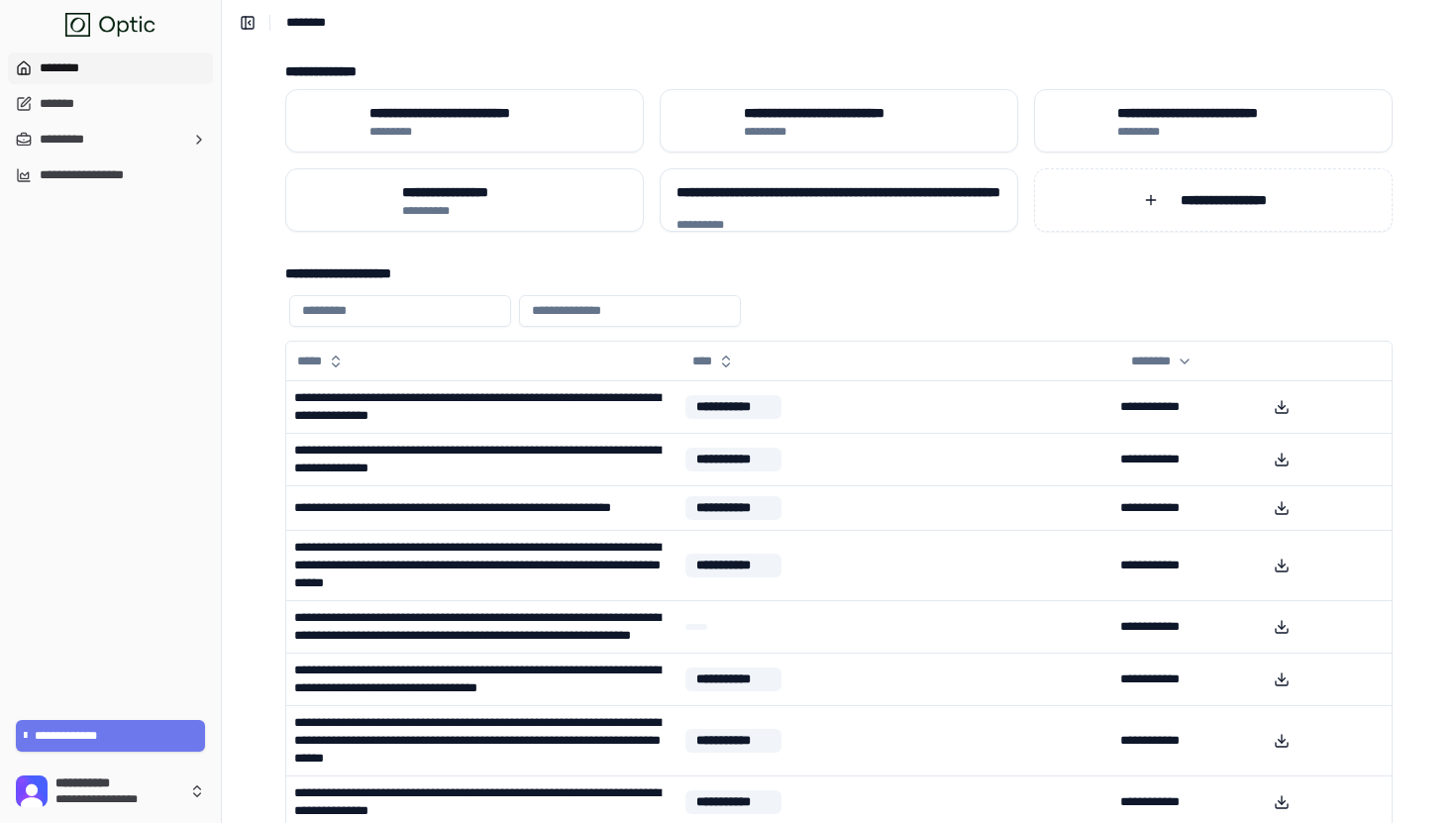 scroll, scrollTop: 0, scrollLeft: 0, axis: both 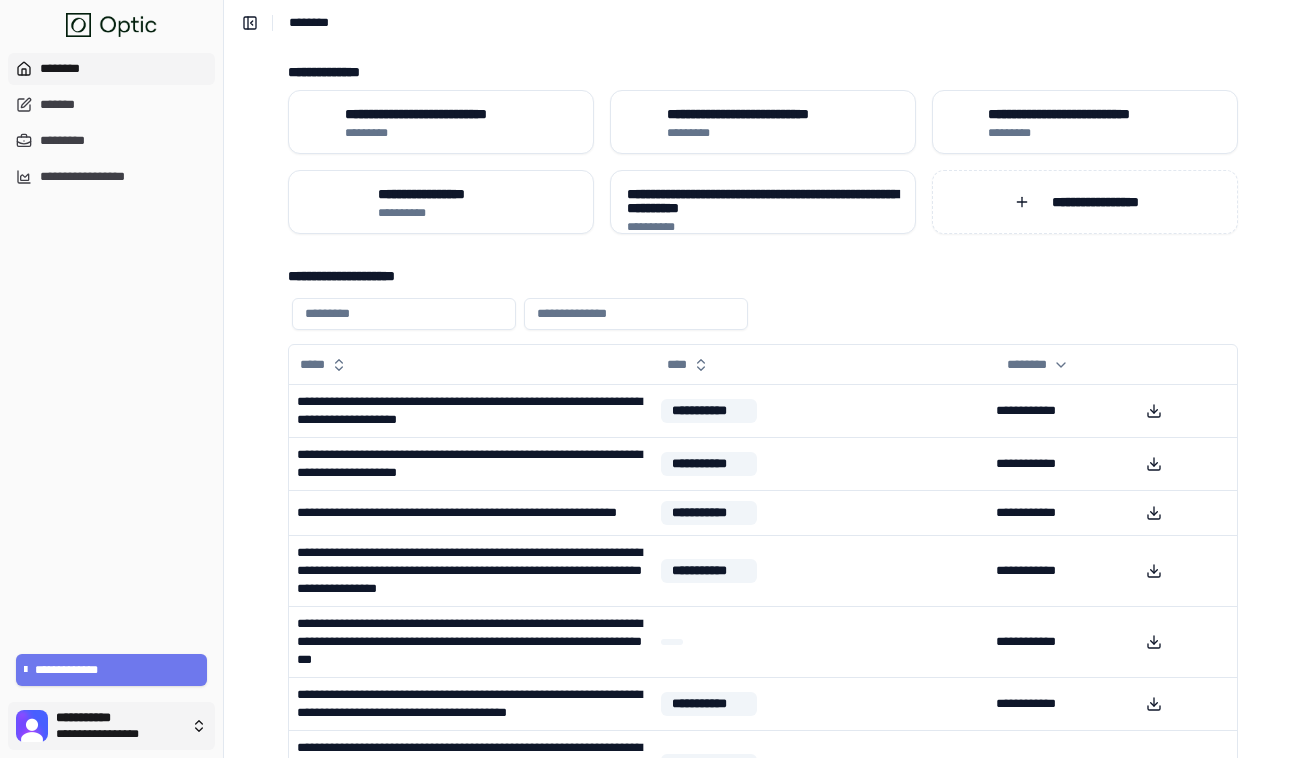 click on "**********" at bounding box center [651, 507] 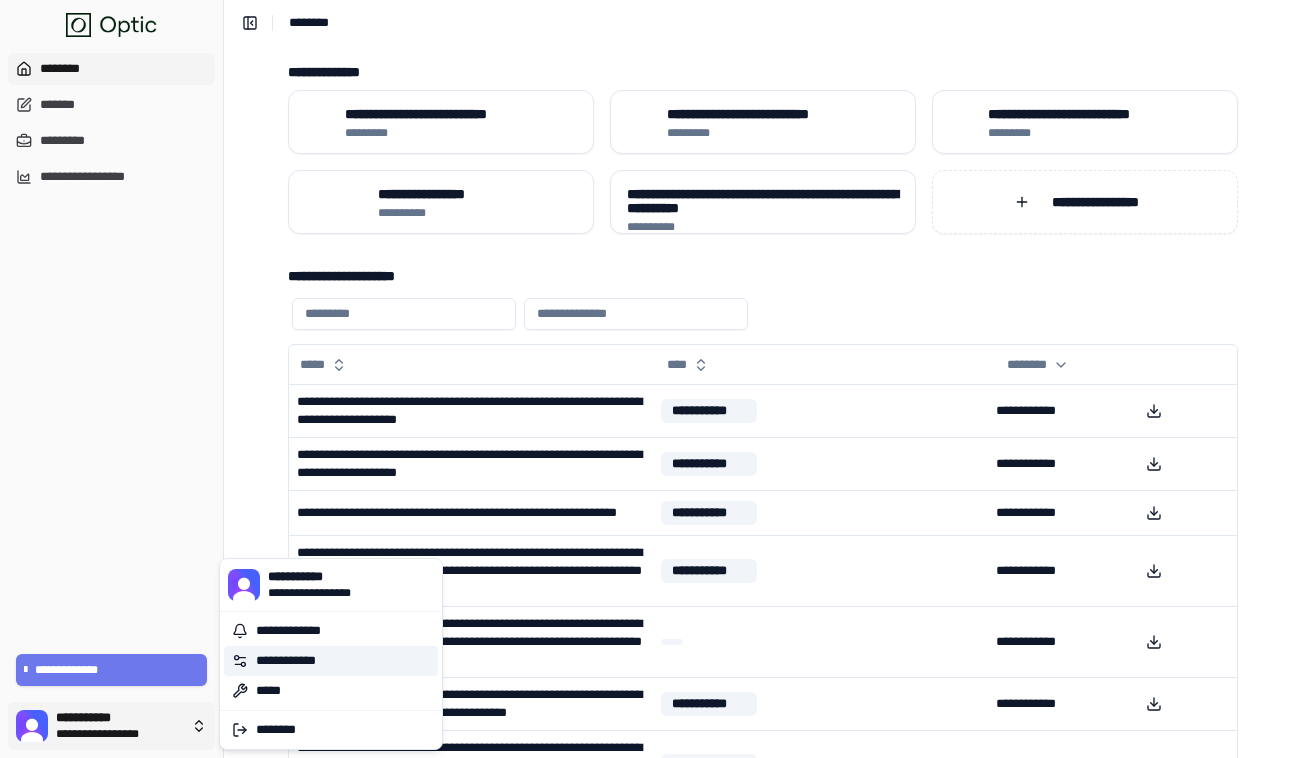 click on "**********" at bounding box center (331, 661) 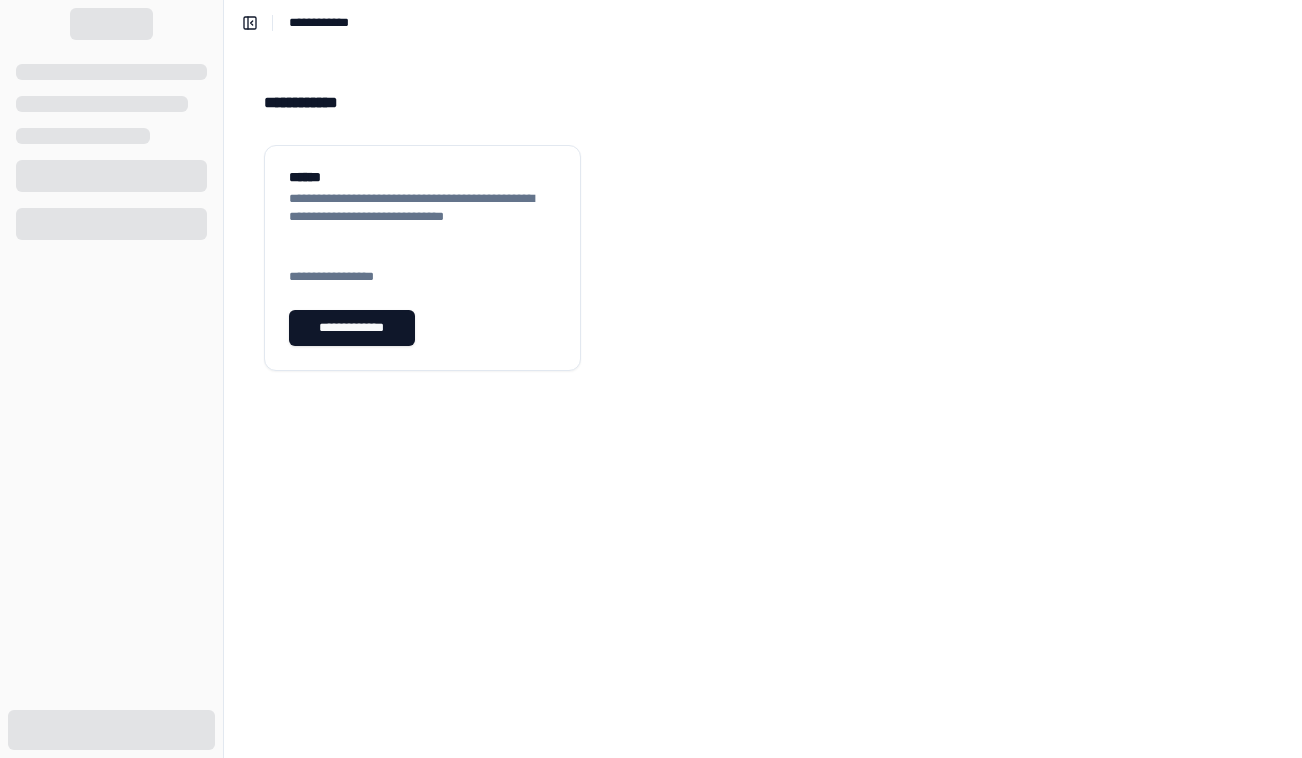 scroll, scrollTop: 0, scrollLeft: 0, axis: both 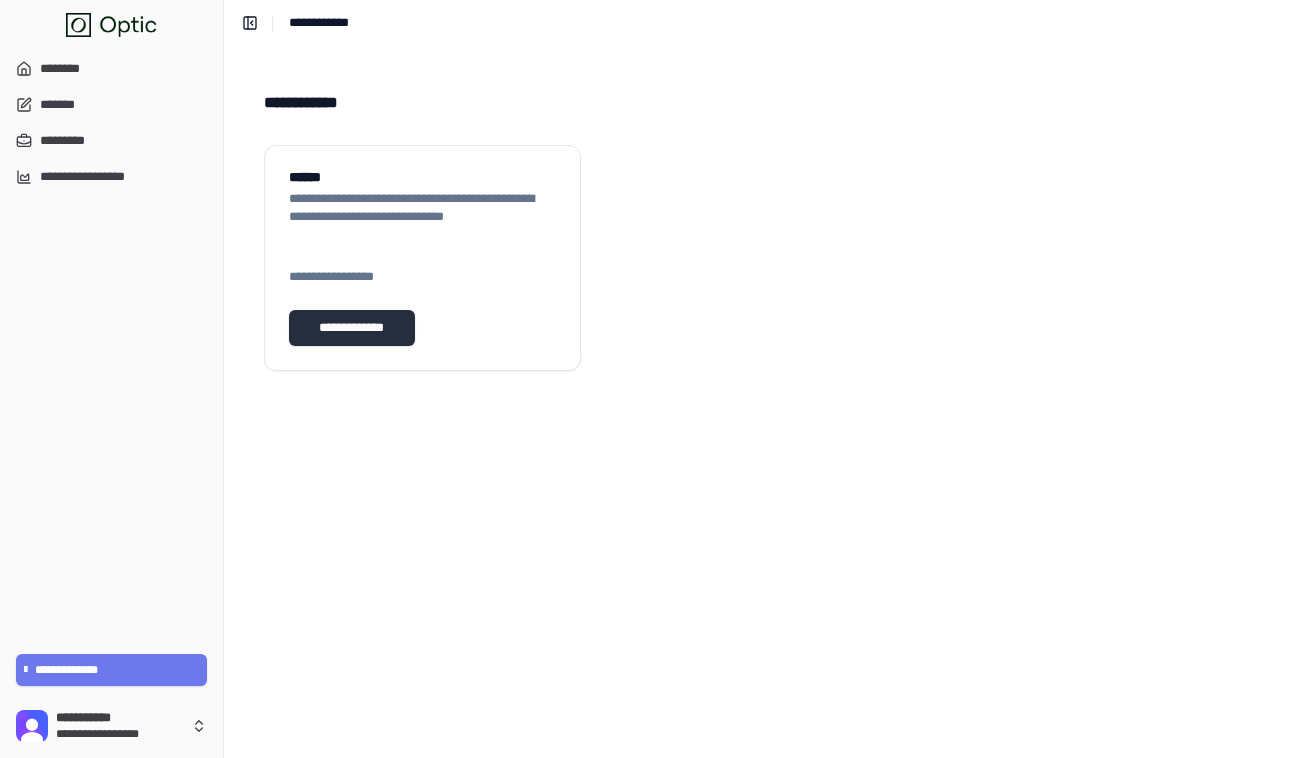 click on "**********" at bounding box center (352, 328) 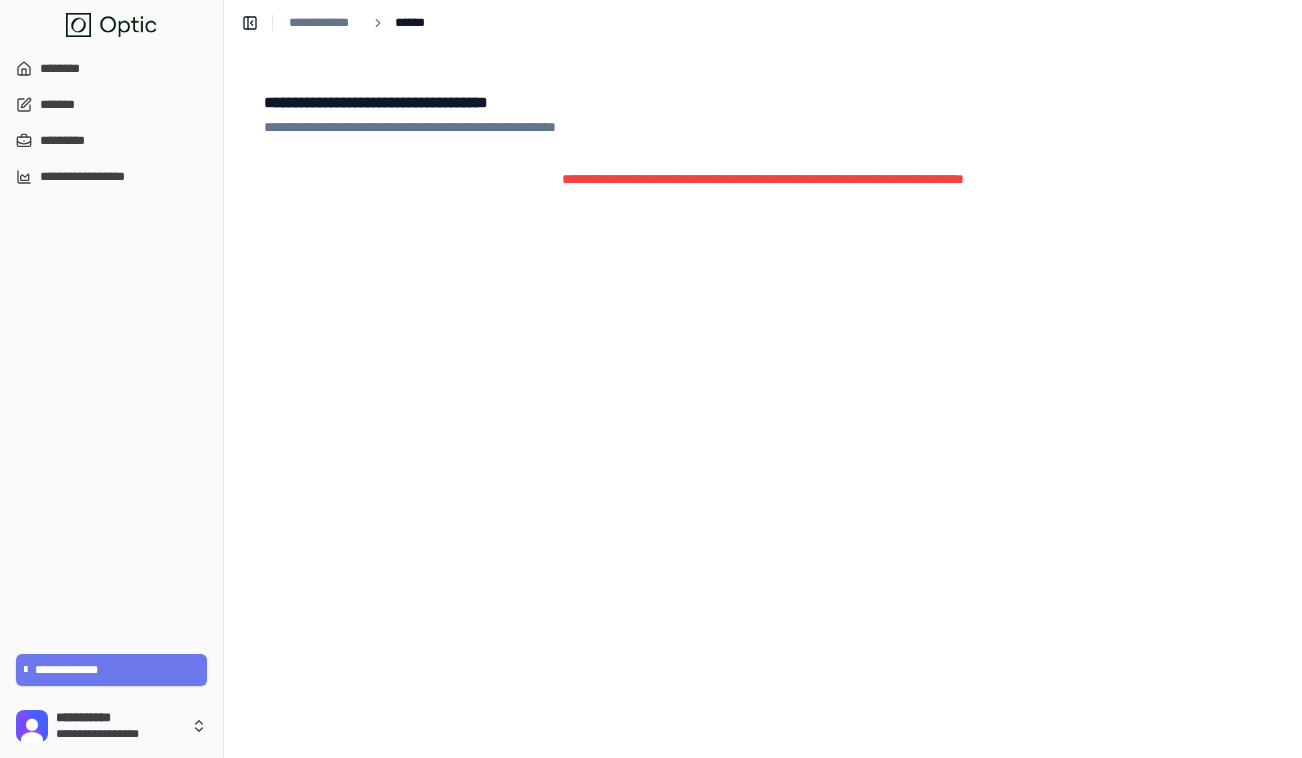 click on "**********" at bounding box center (763, 179) 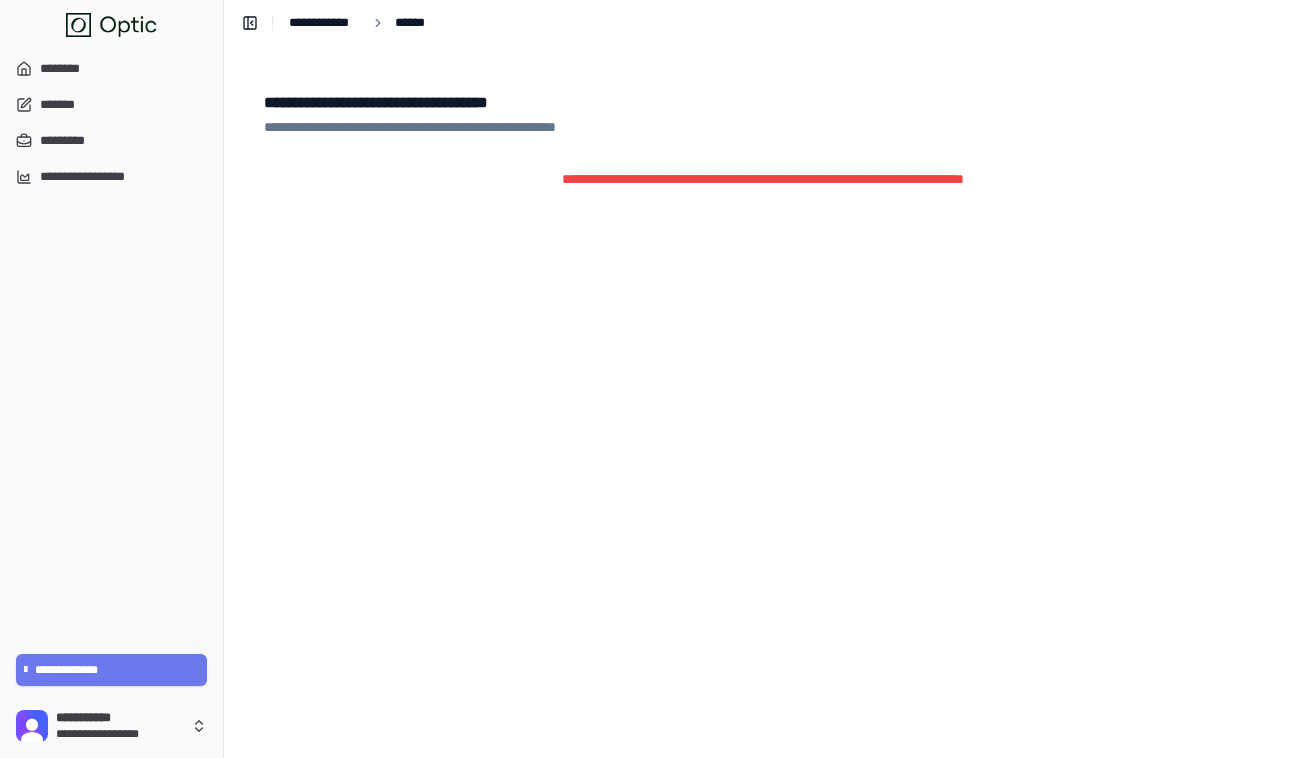 click on "**********" at bounding box center [325, 23] 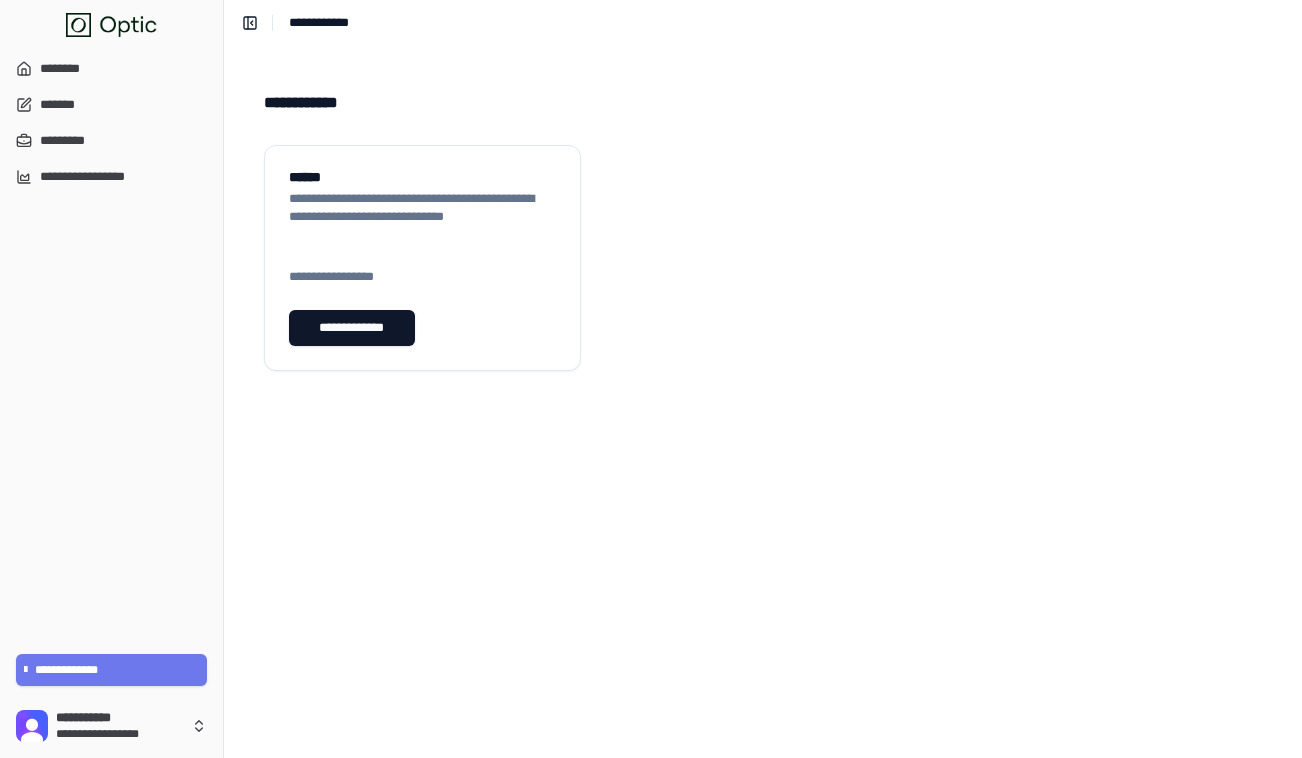 click on "**********" at bounding box center [763, 258] 